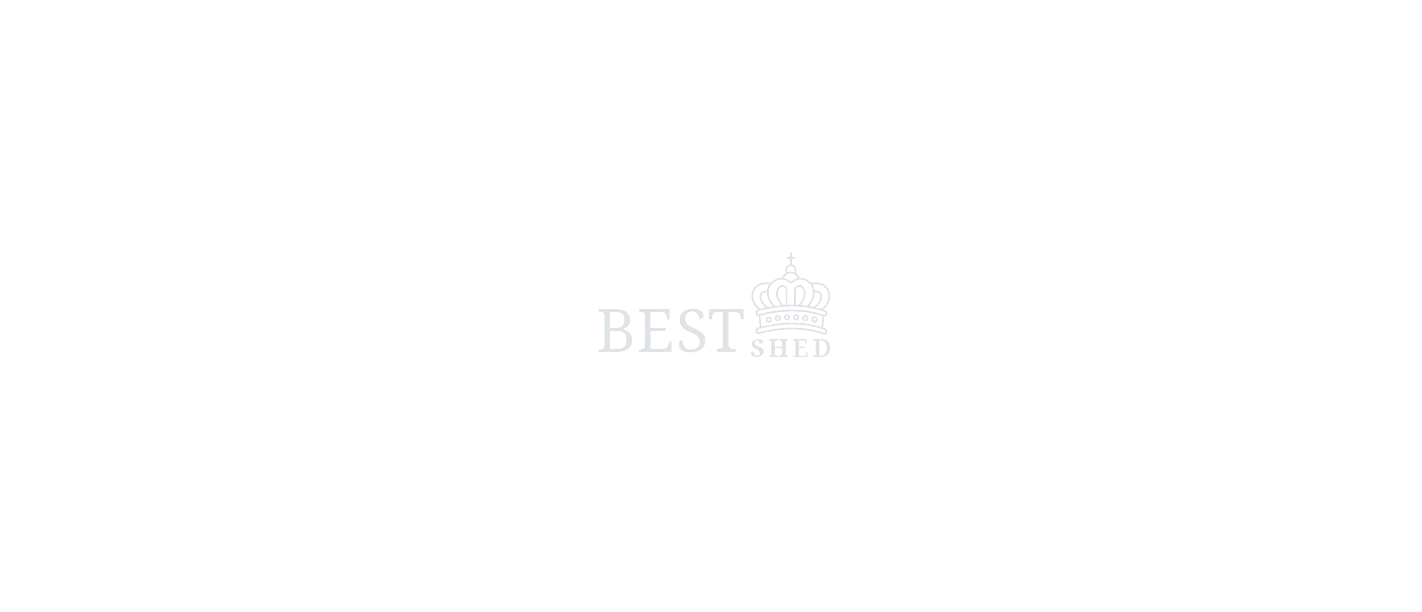scroll, scrollTop: 0, scrollLeft: 0, axis: both 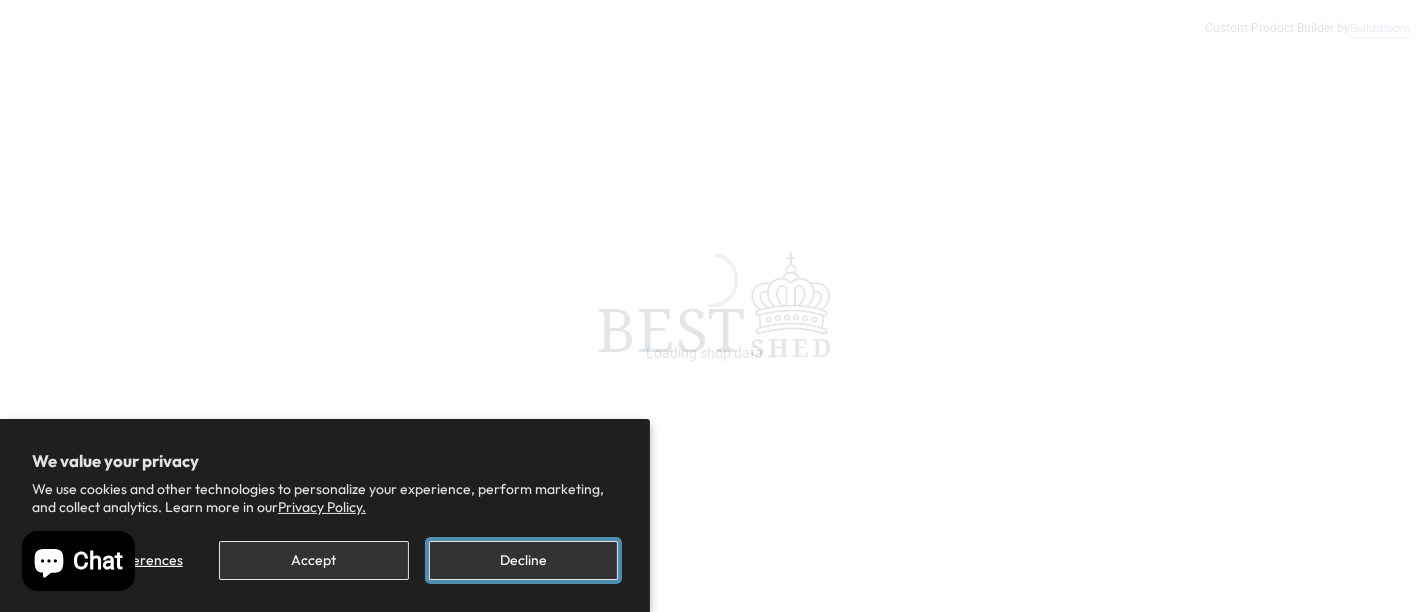click on "Decline" at bounding box center (523, 560) 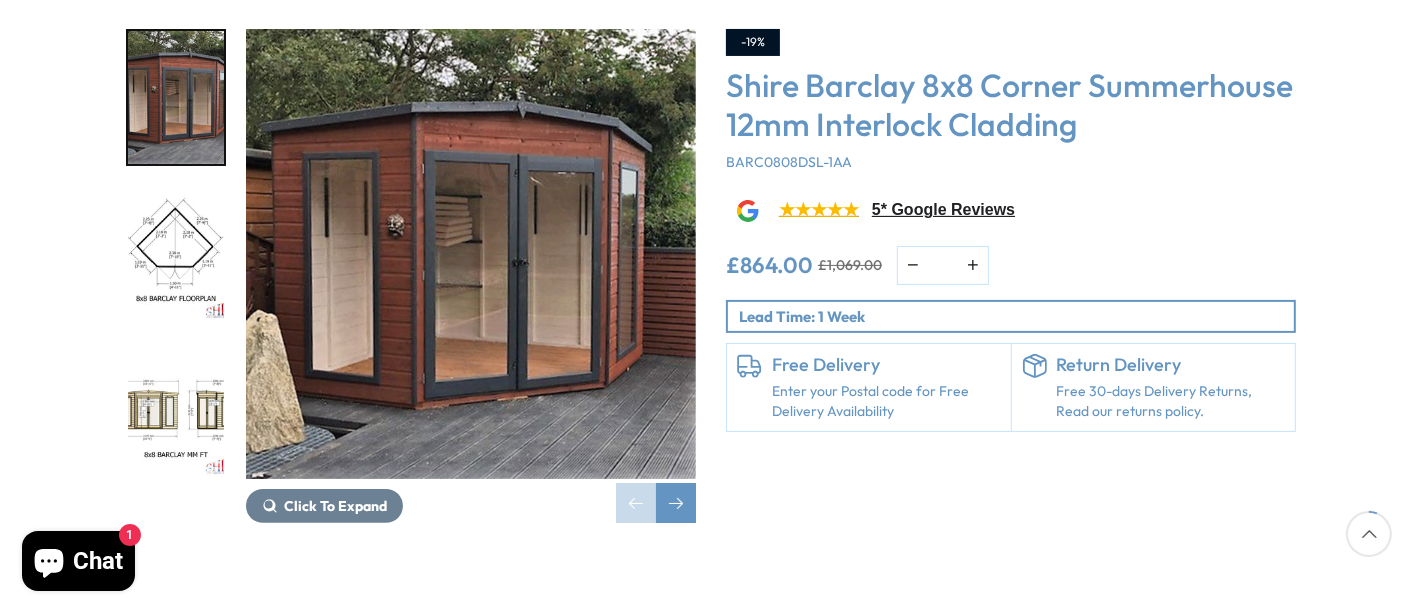 scroll, scrollTop: 311, scrollLeft: 0, axis: vertical 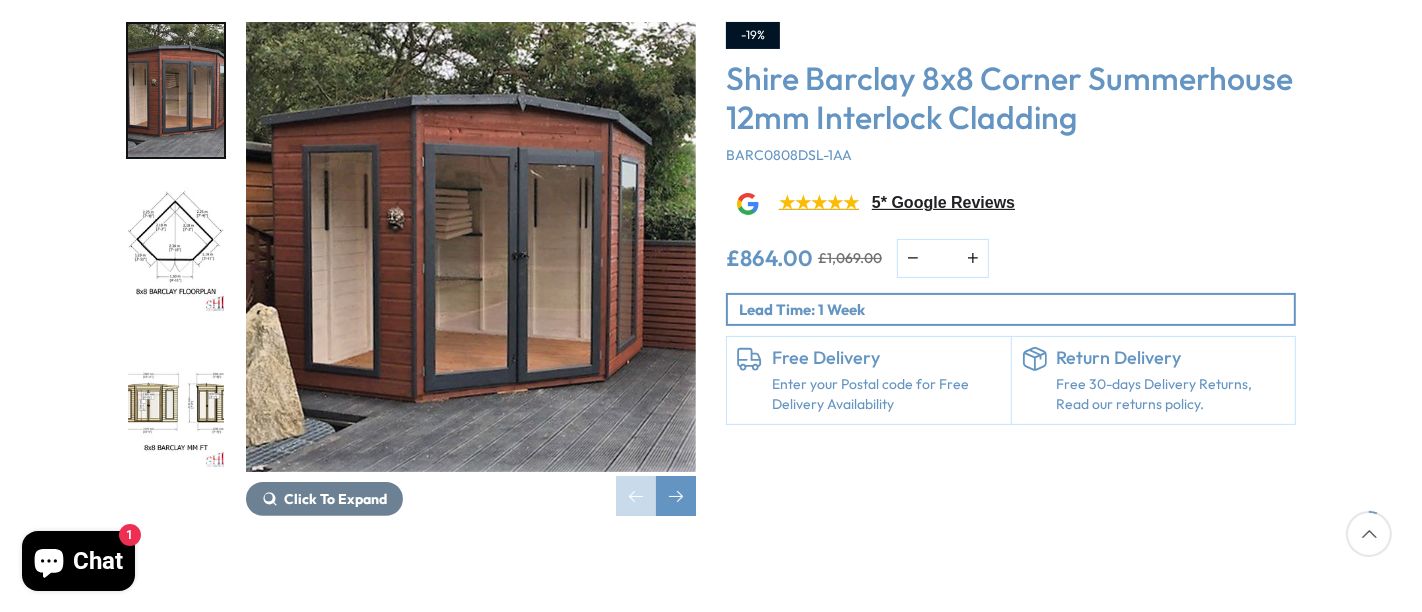 click at bounding box center (471, 247) 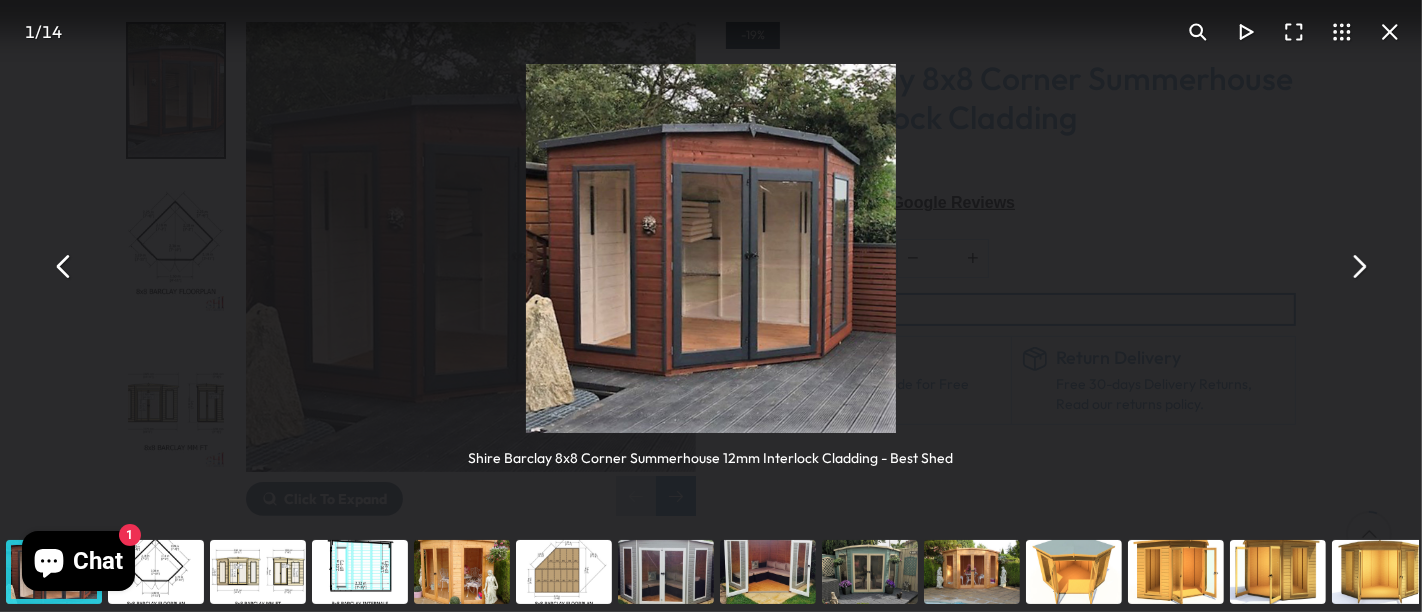 click at bounding box center (1358, 266) 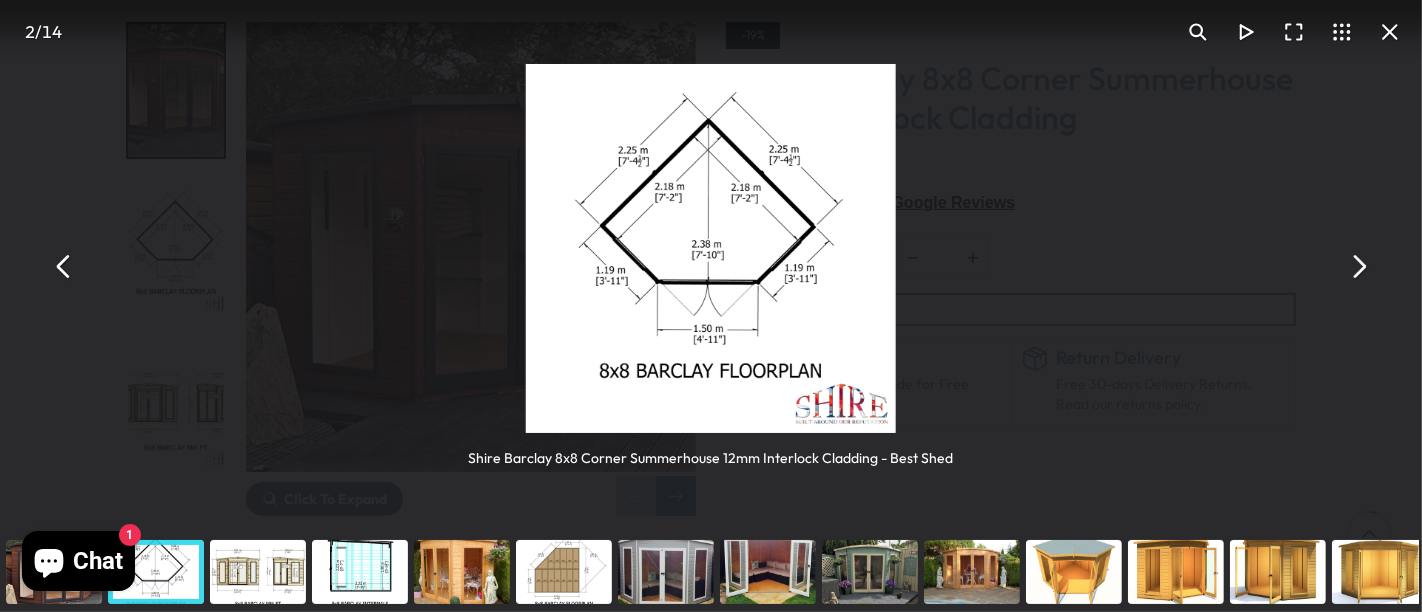 click at bounding box center (1358, 266) 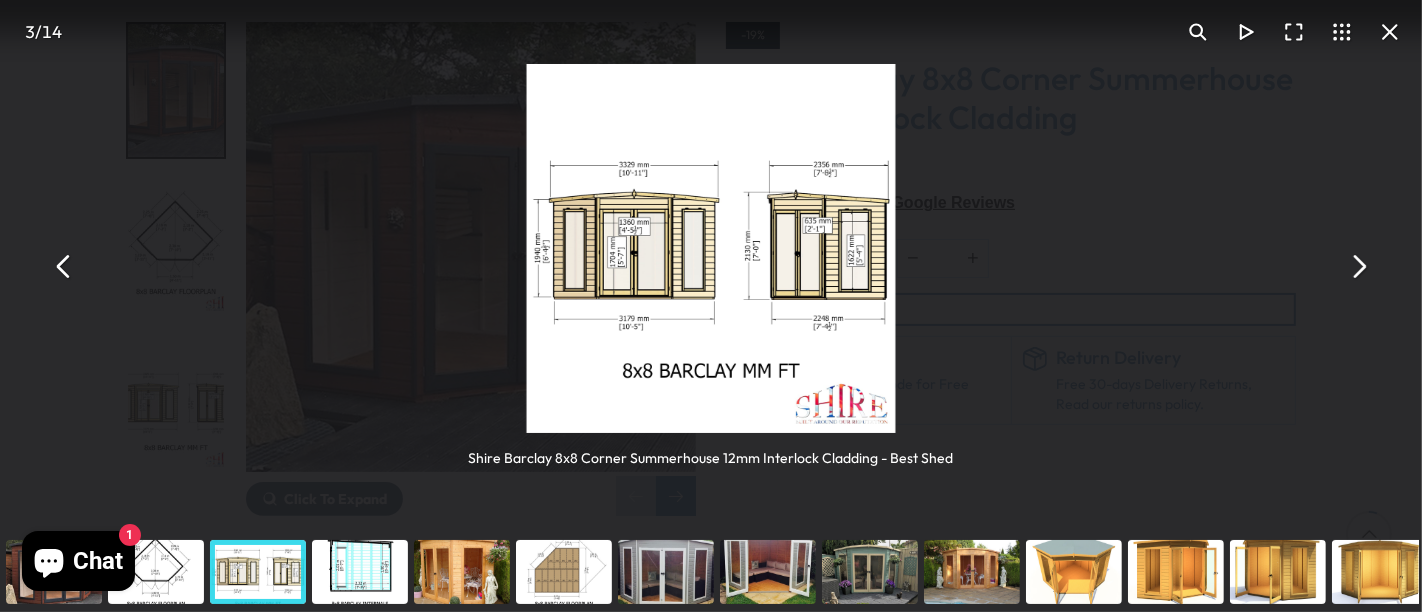 click at bounding box center [1358, 266] 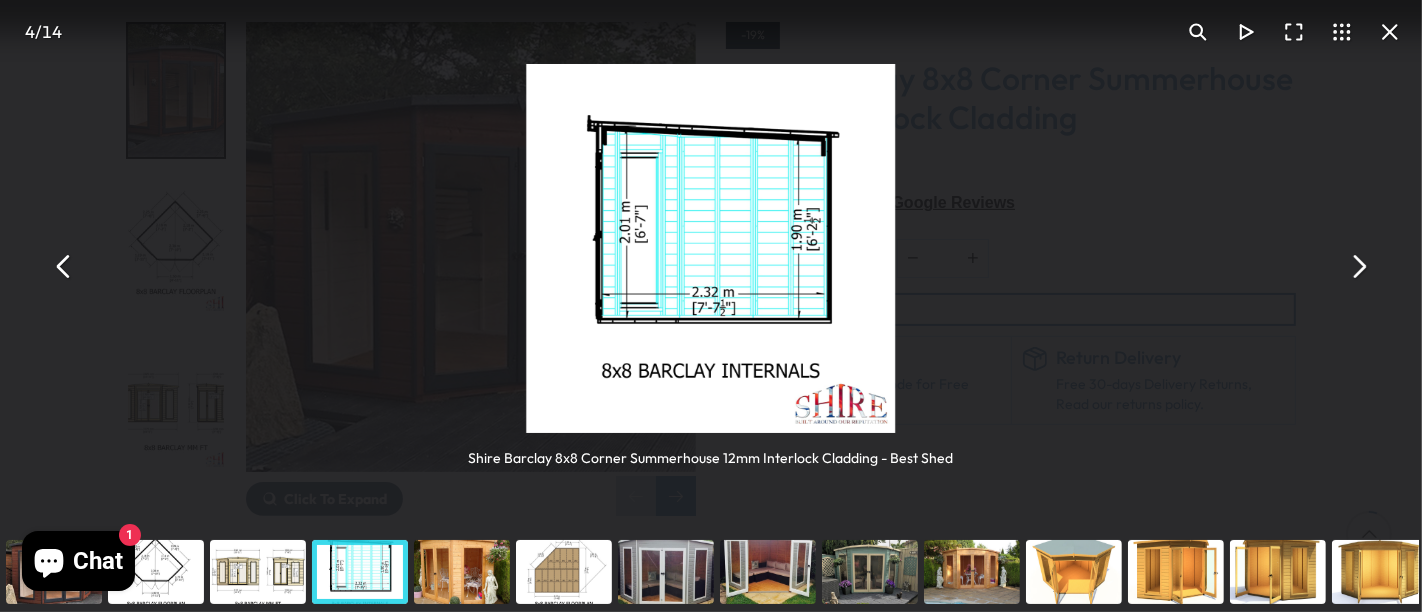 click at bounding box center [1358, 266] 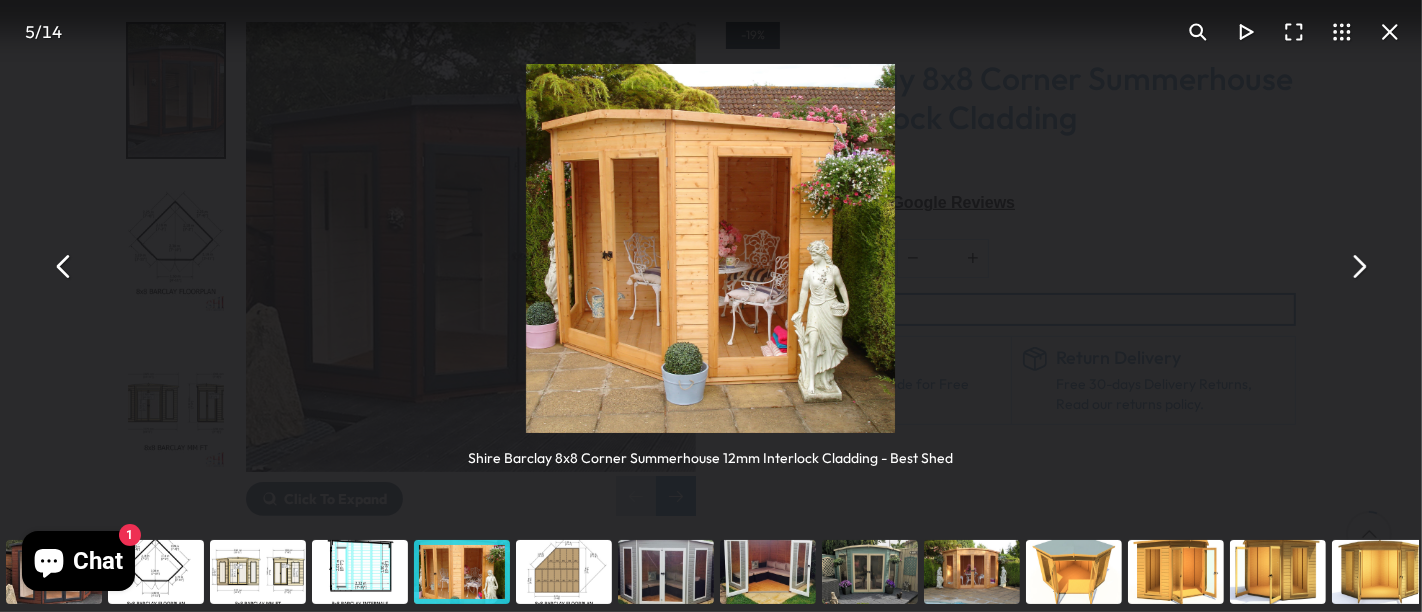 click at bounding box center (1358, 266) 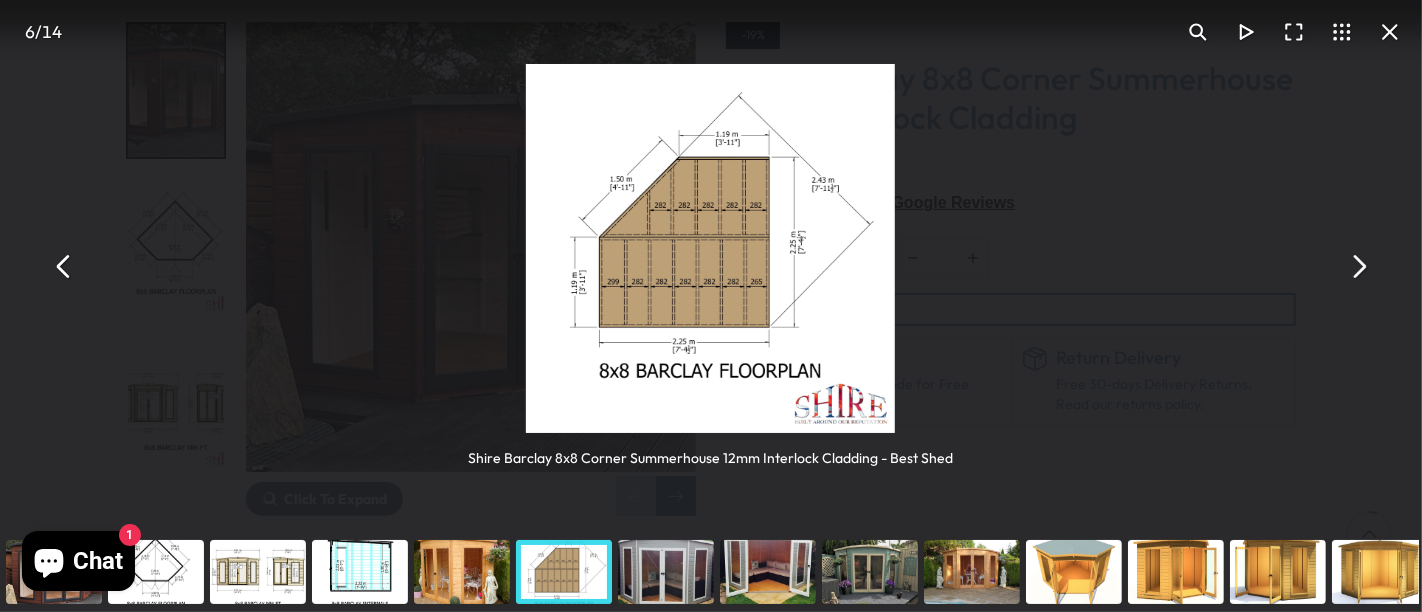 click at bounding box center [1358, 266] 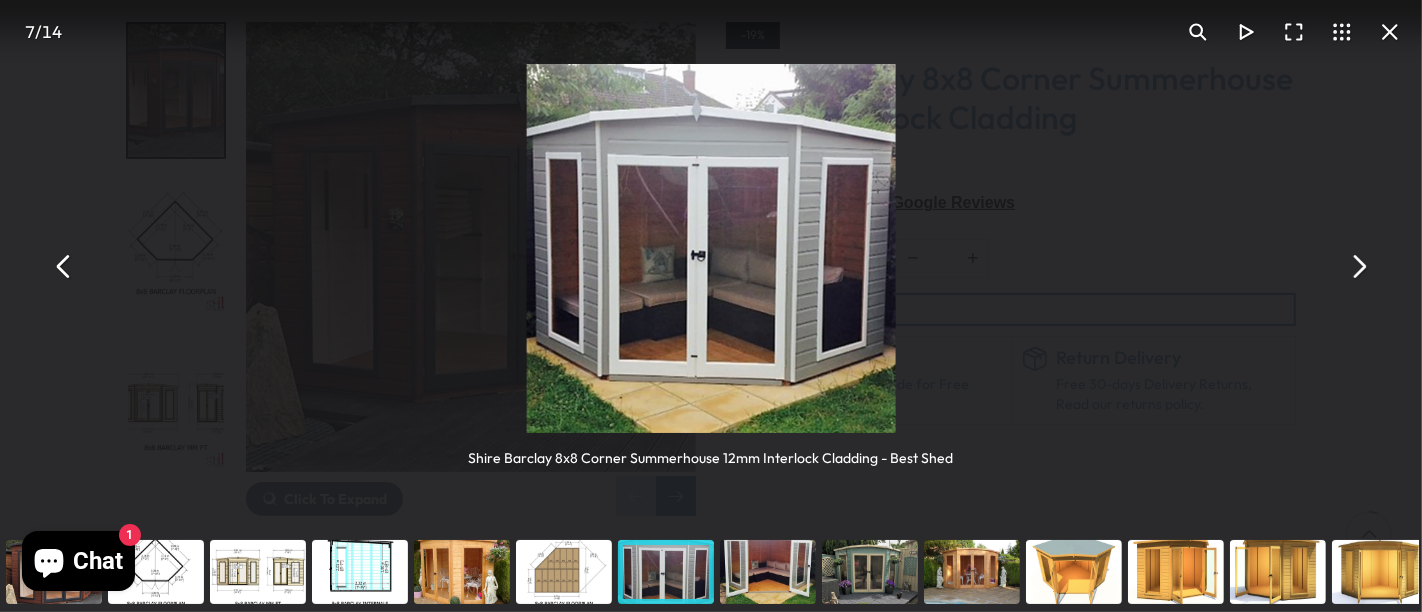 click at bounding box center (1358, 266) 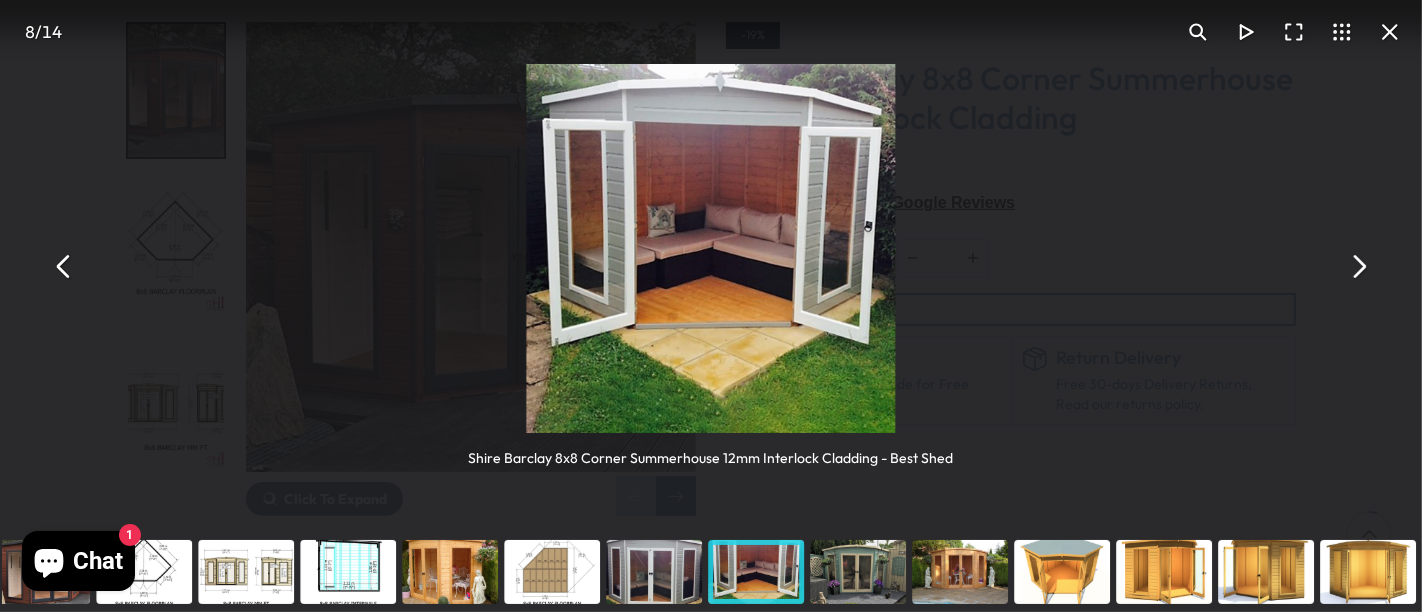 click at bounding box center (1358, 266) 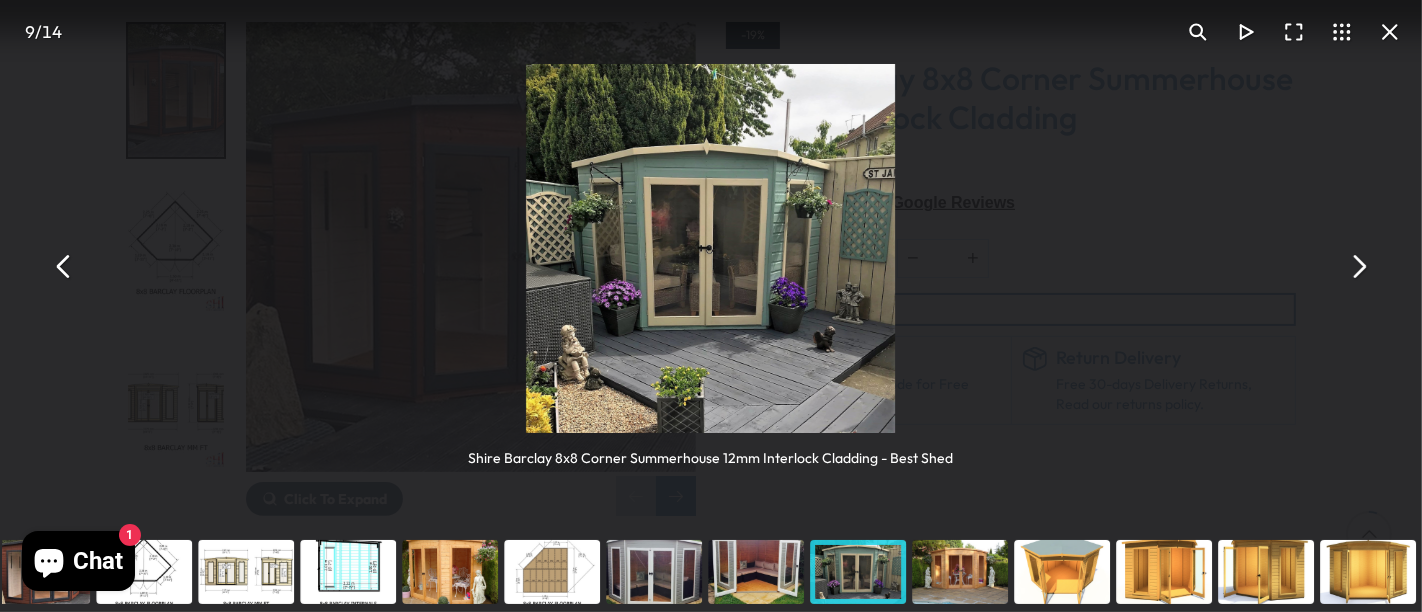 click at bounding box center [1358, 266] 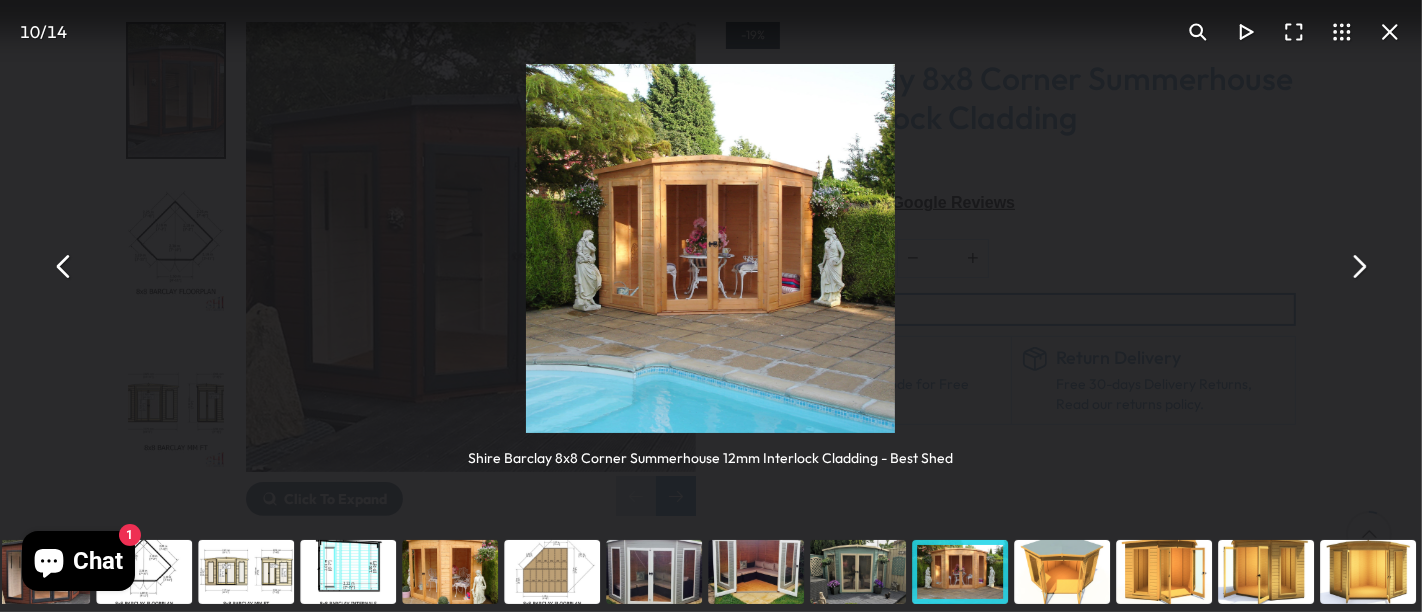 click at bounding box center [1358, 266] 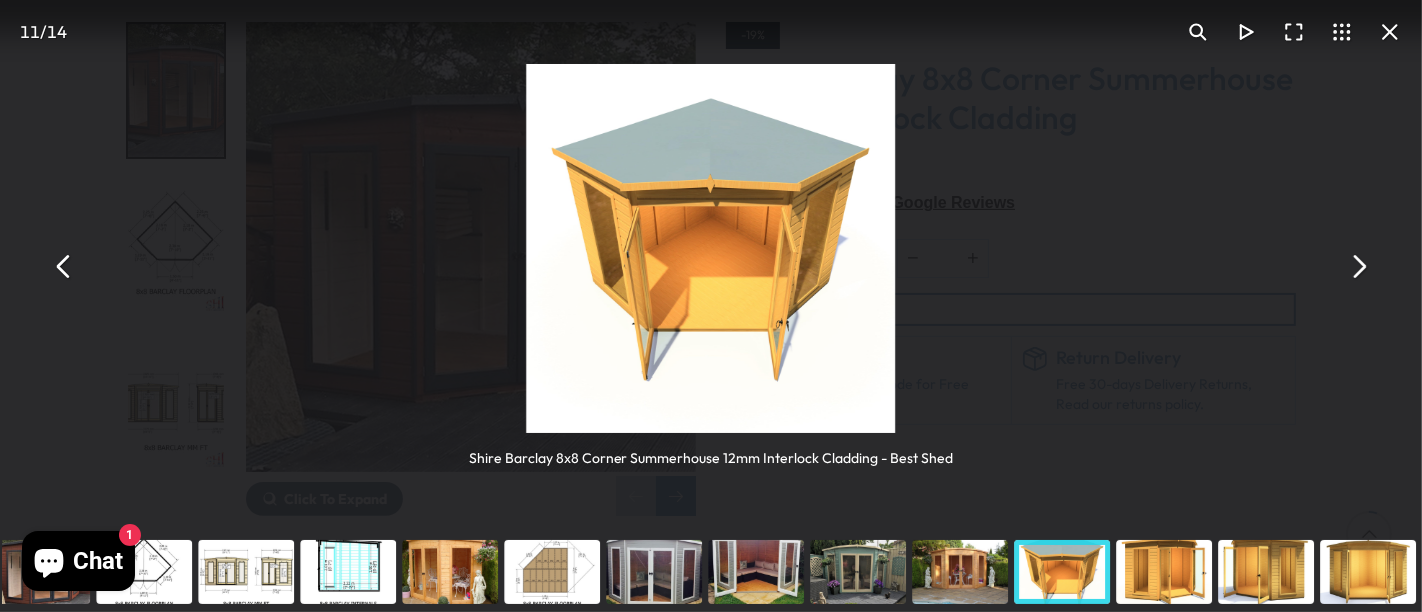 click at bounding box center (1358, 266) 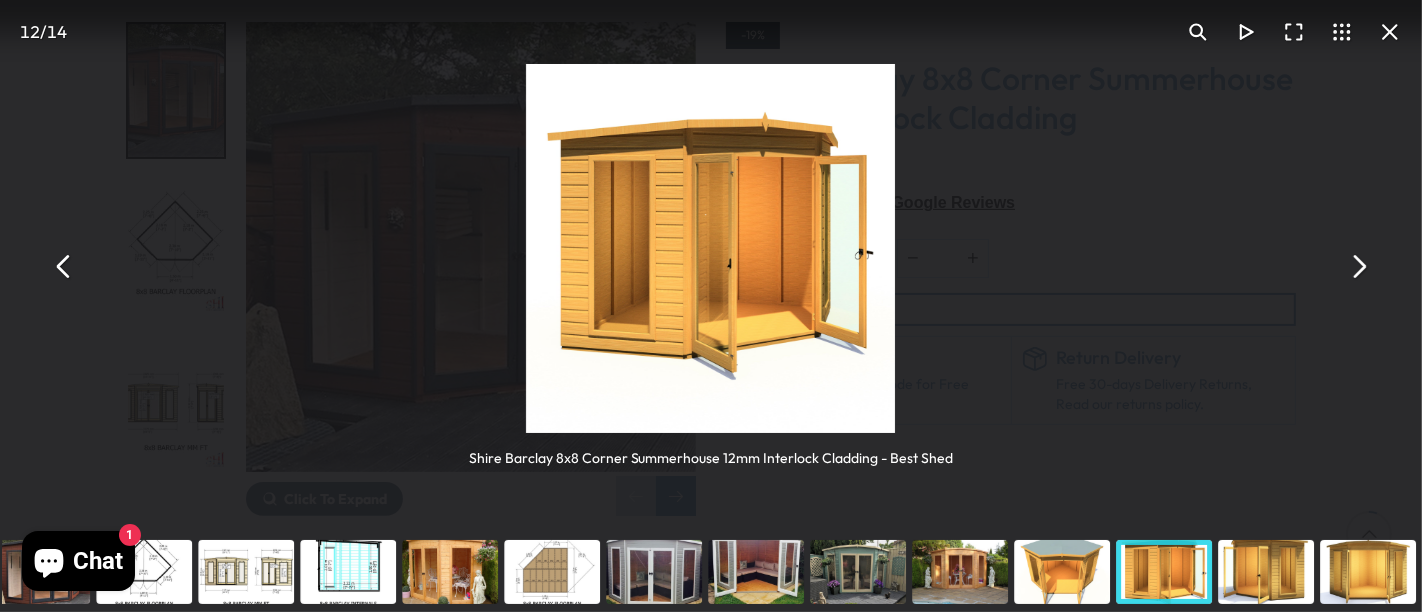 click at bounding box center [1358, 266] 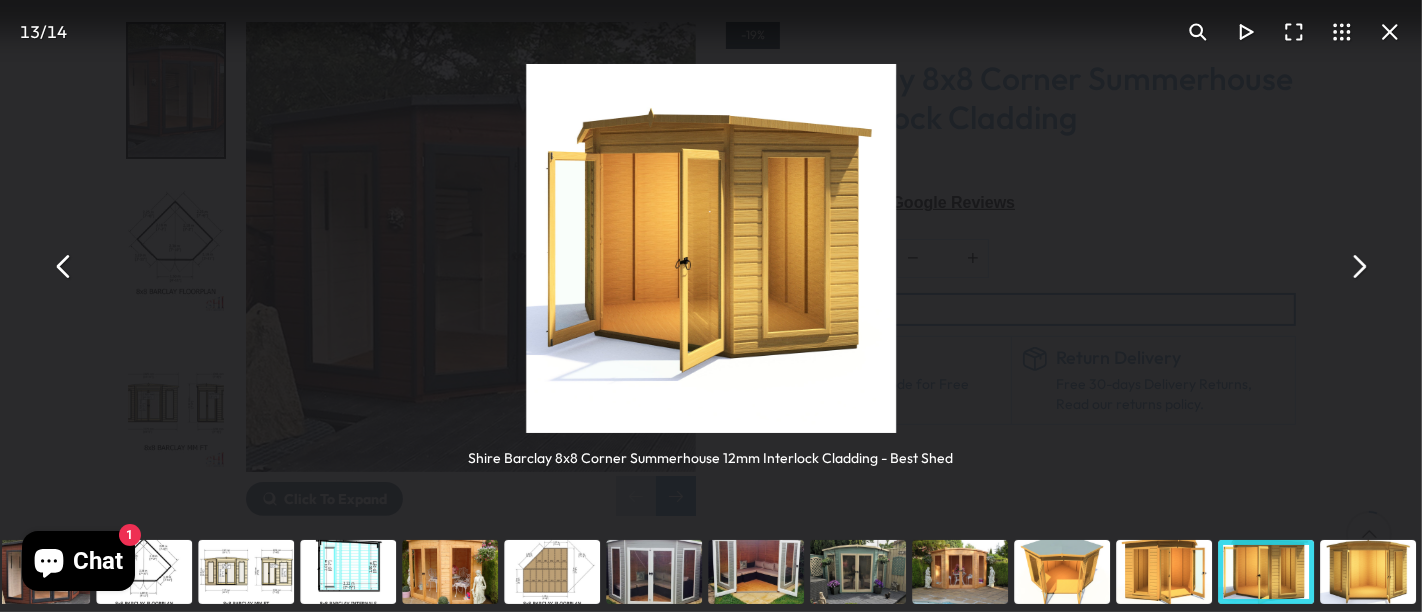 click at bounding box center (1358, 266) 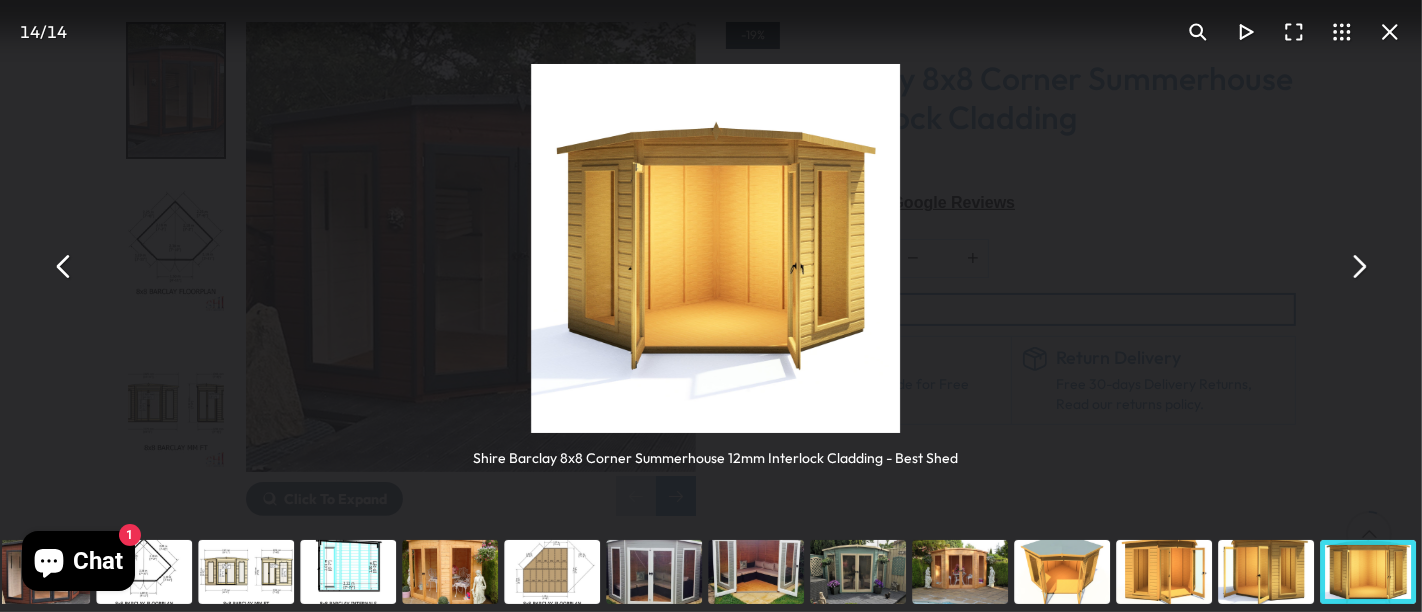 click at bounding box center (1358, 266) 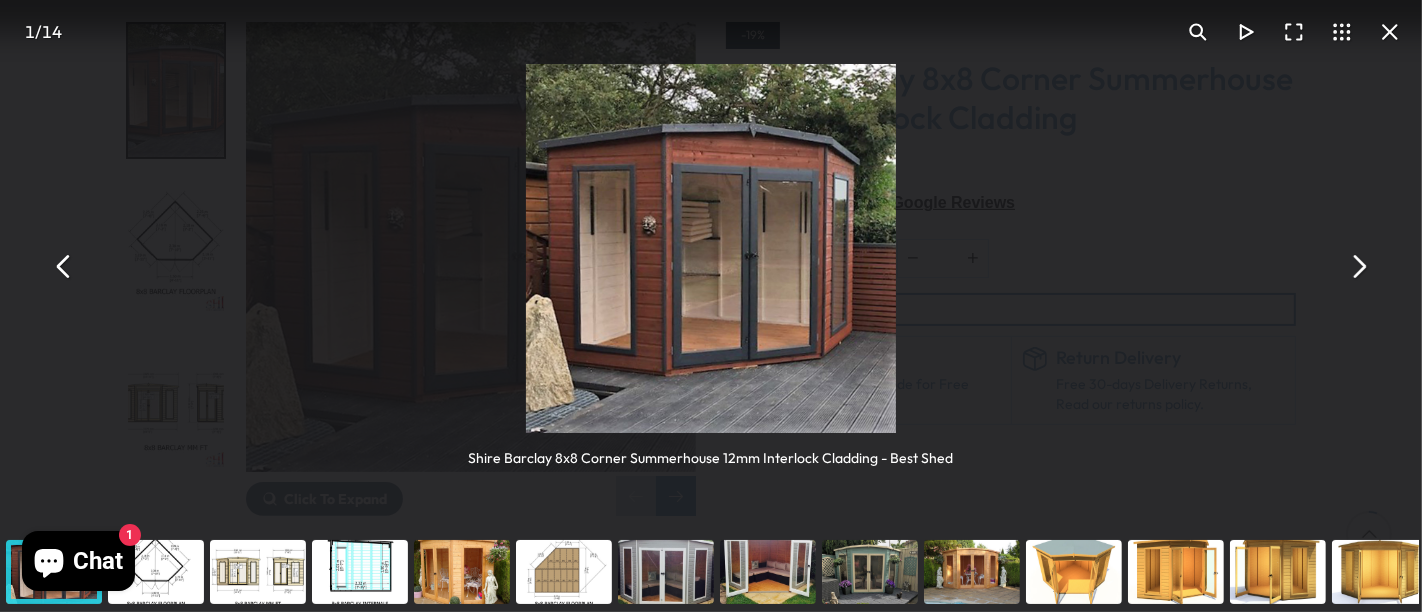 click at bounding box center [1390, 32] 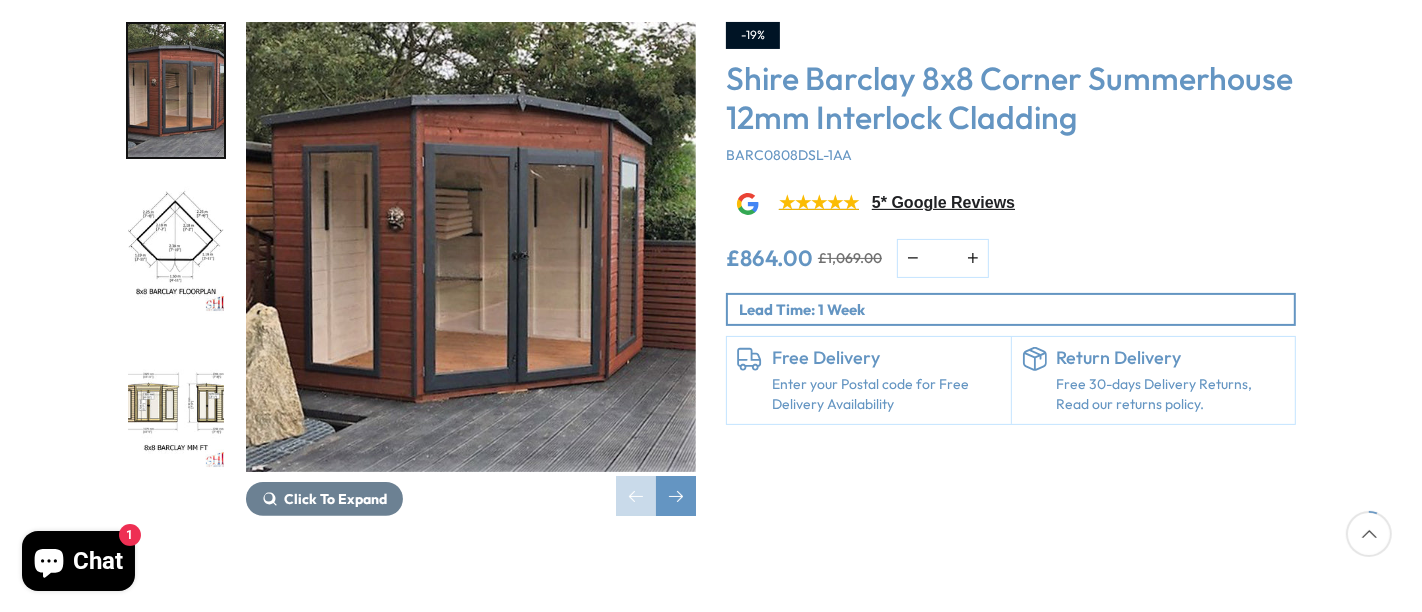 click on "Click To Expand
Click To Expand
Click To Expand
Click To Expand
Click To Expand
Click To Expand
Click To Expand" at bounding box center (711, 284) 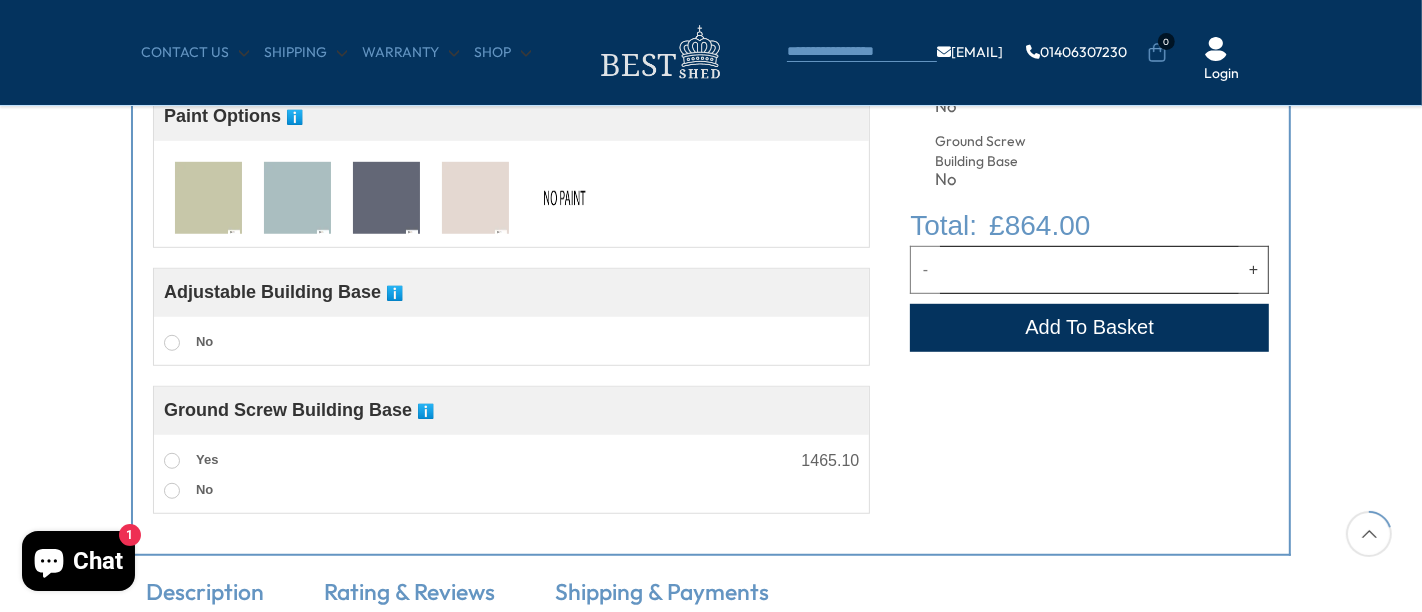 scroll, scrollTop: 1022, scrollLeft: 0, axis: vertical 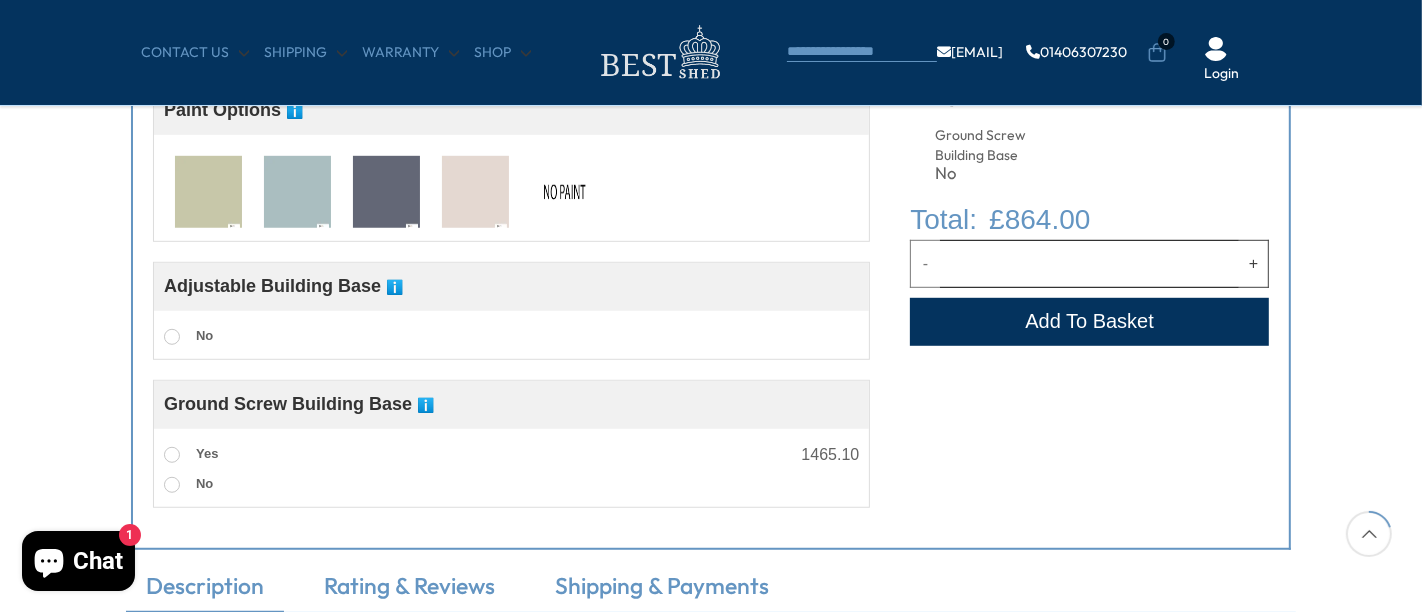 click on "ℹ️" at bounding box center [394, 287] 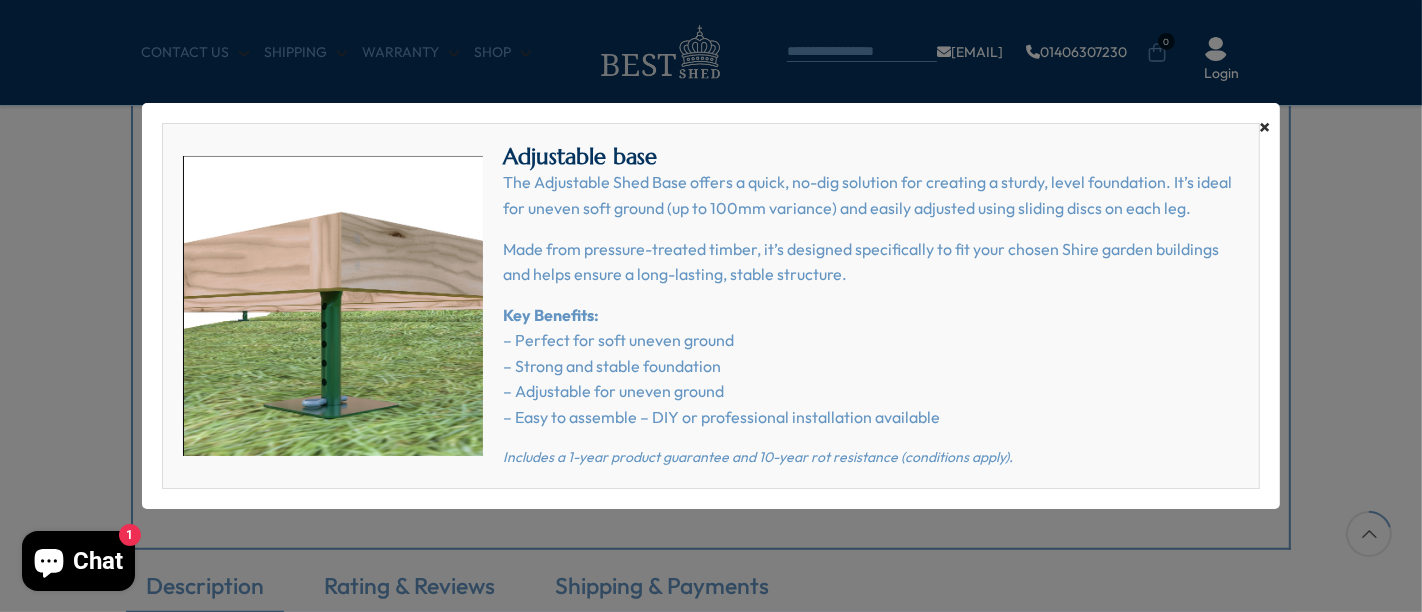 click on "×" at bounding box center (1264, 127) 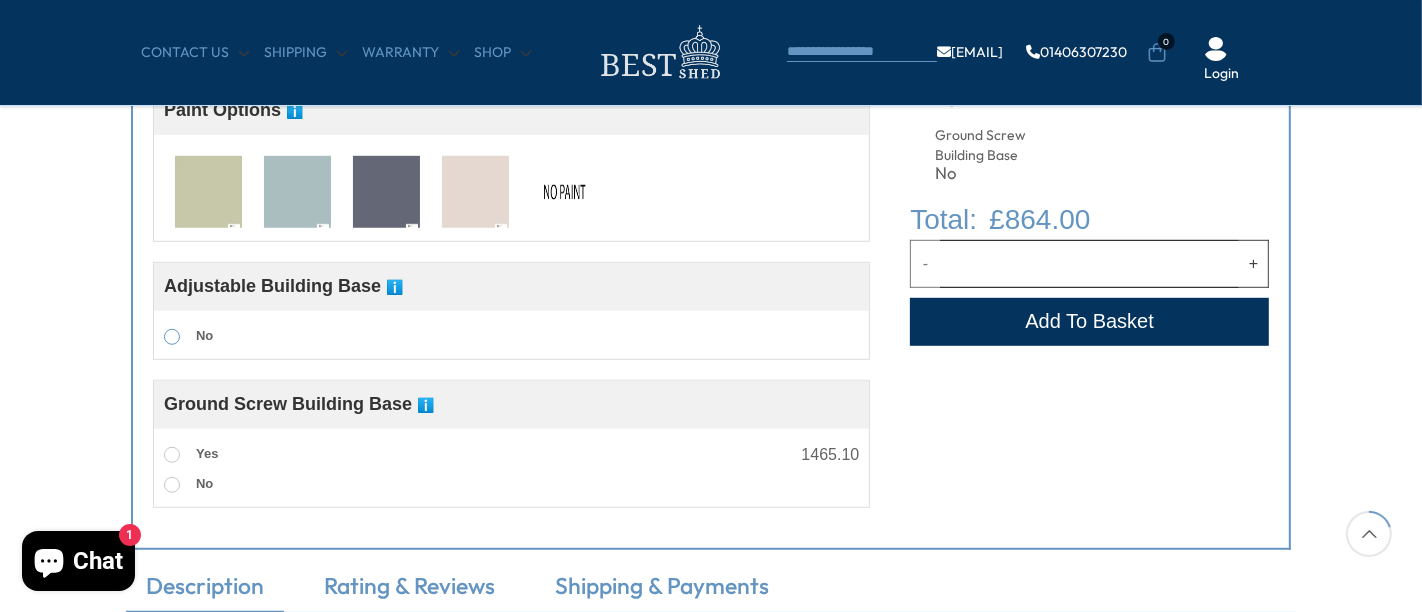 click at bounding box center (172, 337) 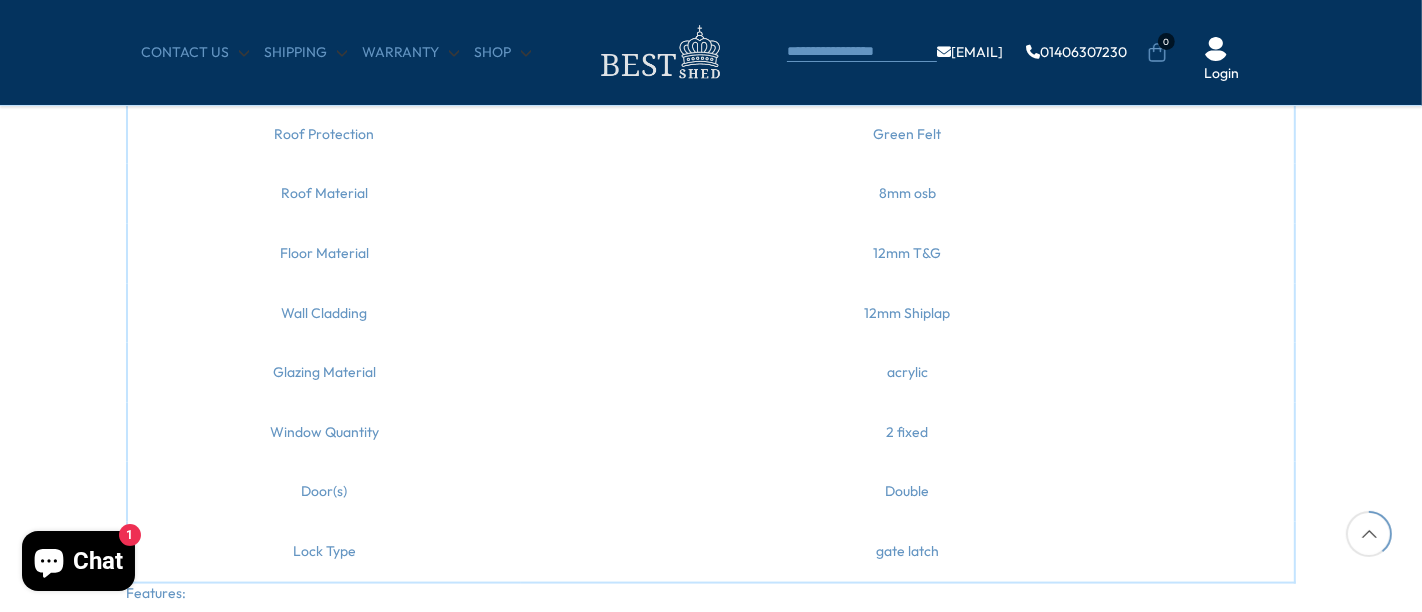 scroll, scrollTop: 2133, scrollLeft: 0, axis: vertical 